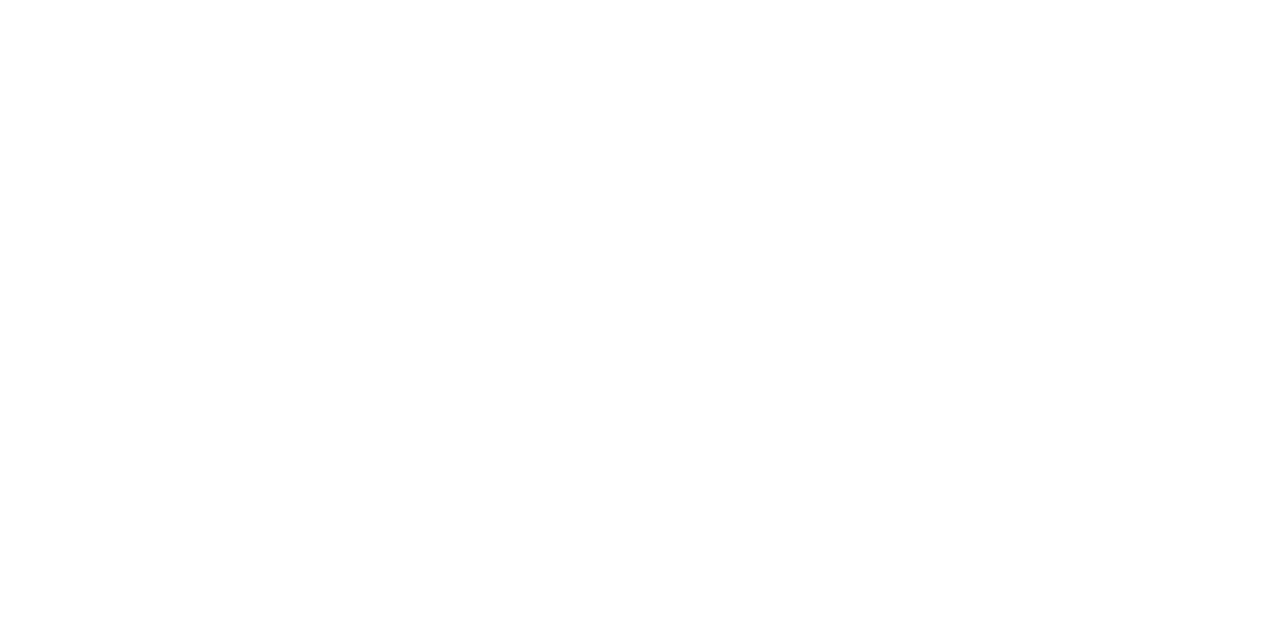 scroll, scrollTop: 0, scrollLeft: 0, axis: both 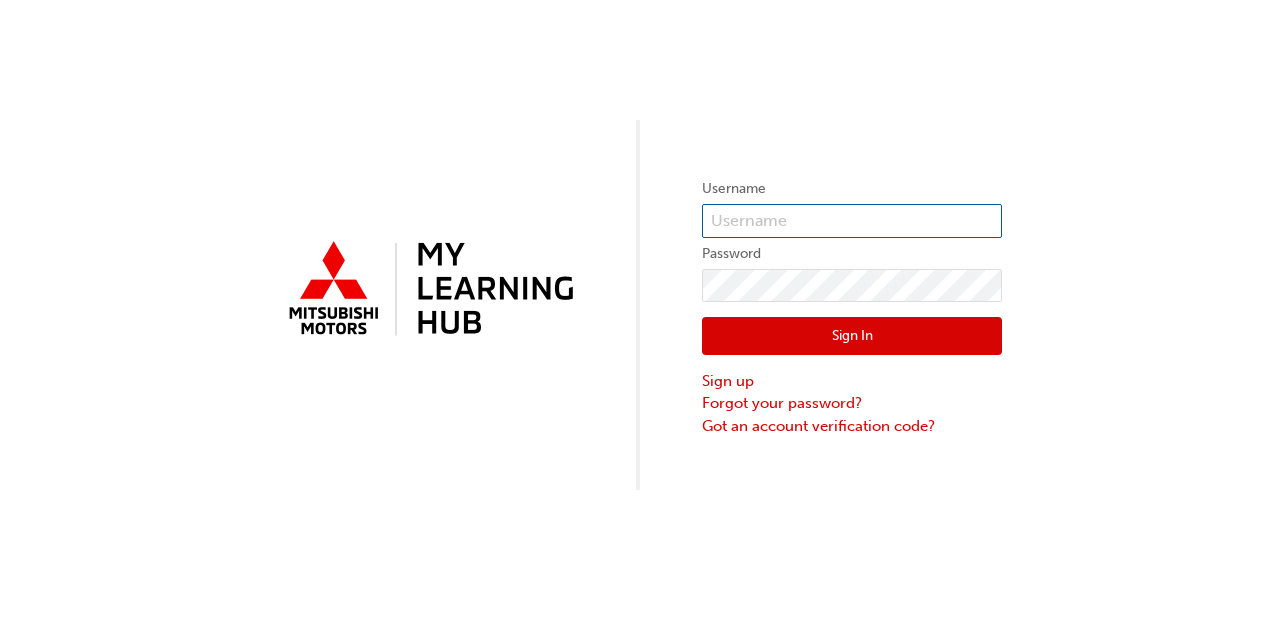 click at bounding box center (852, 221) 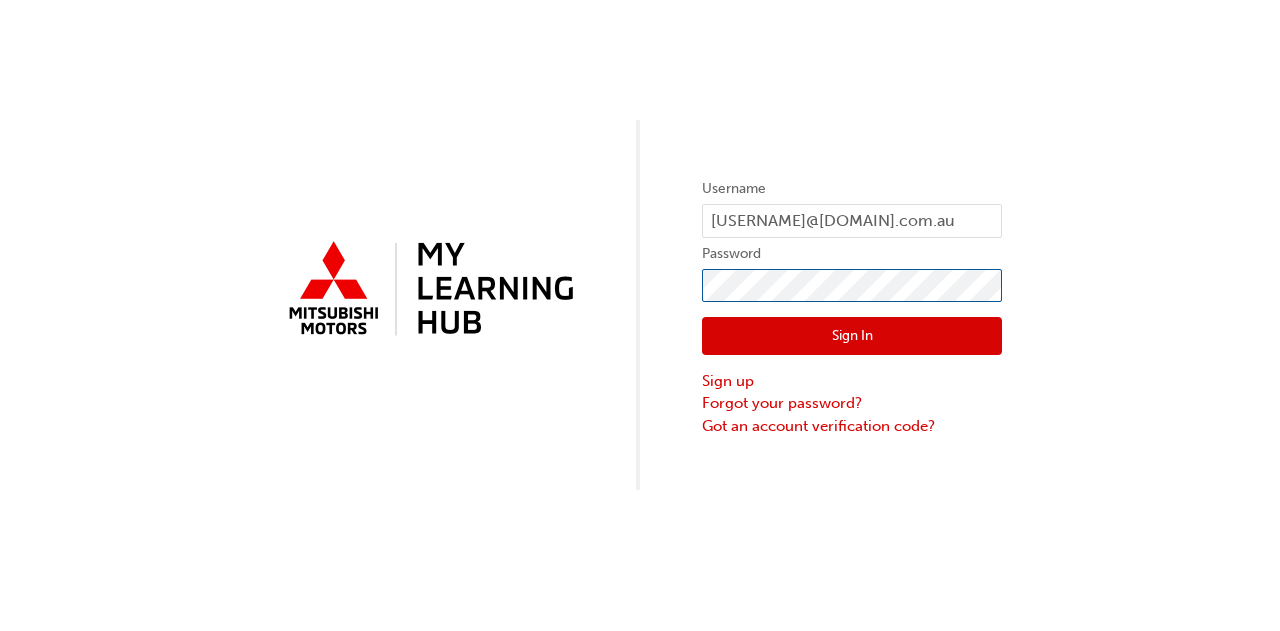click on "Sign In" at bounding box center (852, 336) 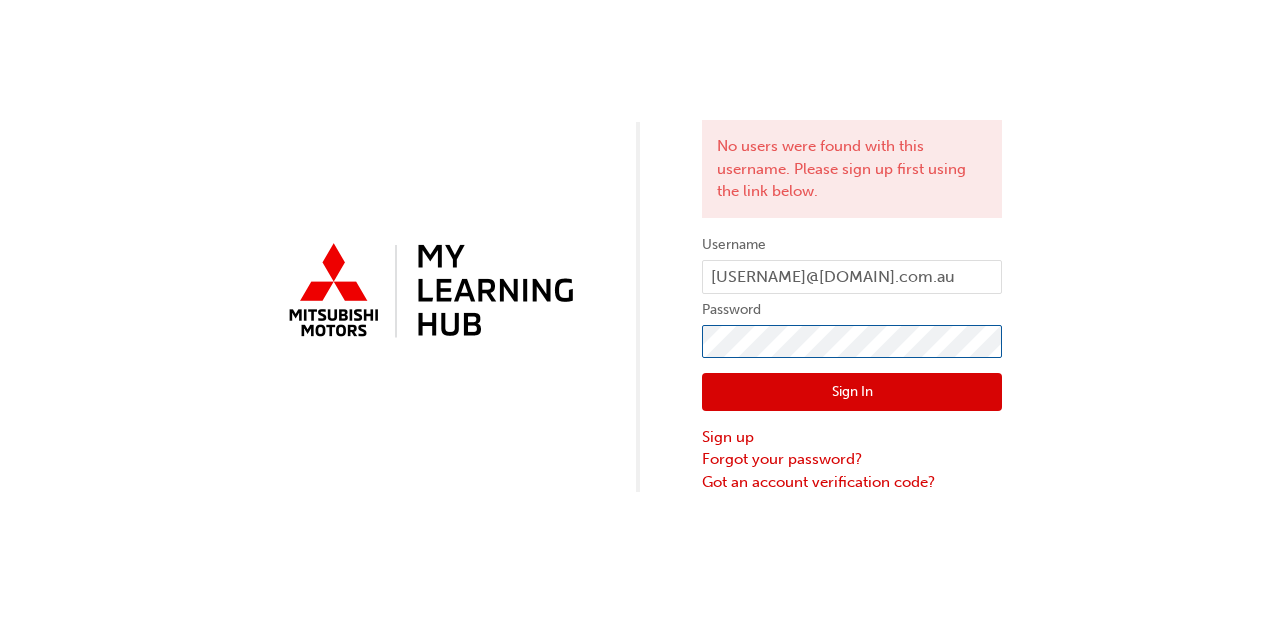 click on "No users were found with this username. Please sign up first using the link below. Username [EMAIL] Password Sign In Sign up Forgot your password? Got an account verification code?" at bounding box center (640, 246) 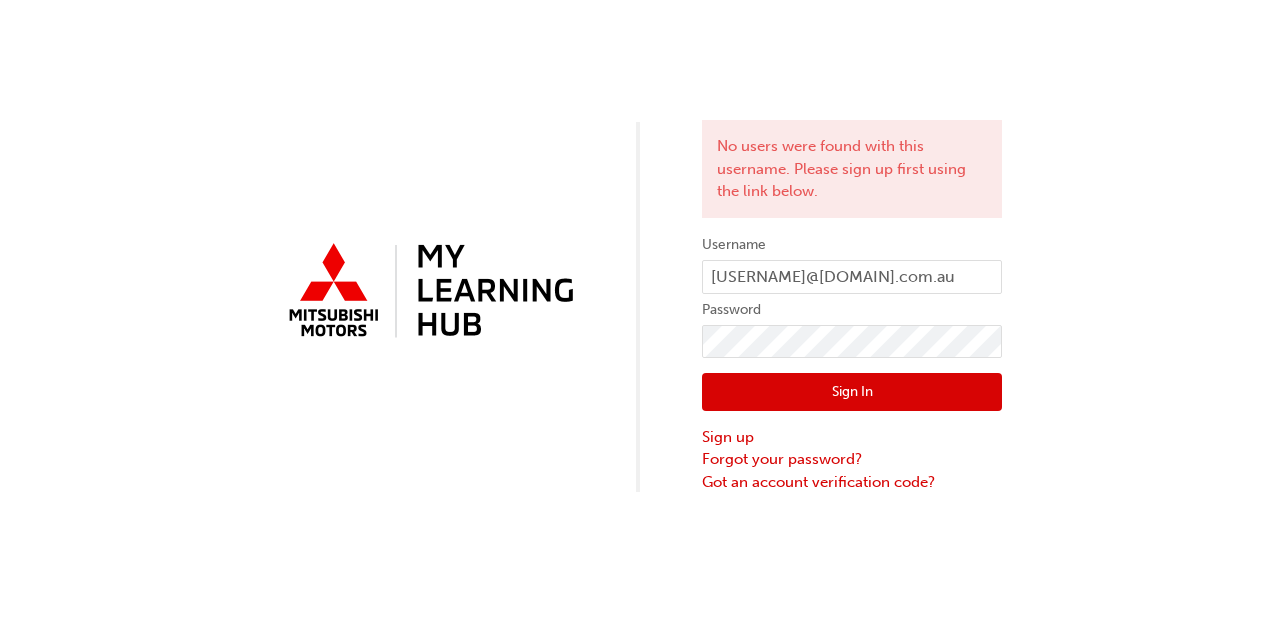 click on "No users were found with this username. Please sign up first using the link below. Username [EMAIL] Password Sign In Sign up Forgot your password? Got an account verification code?" at bounding box center [640, 246] 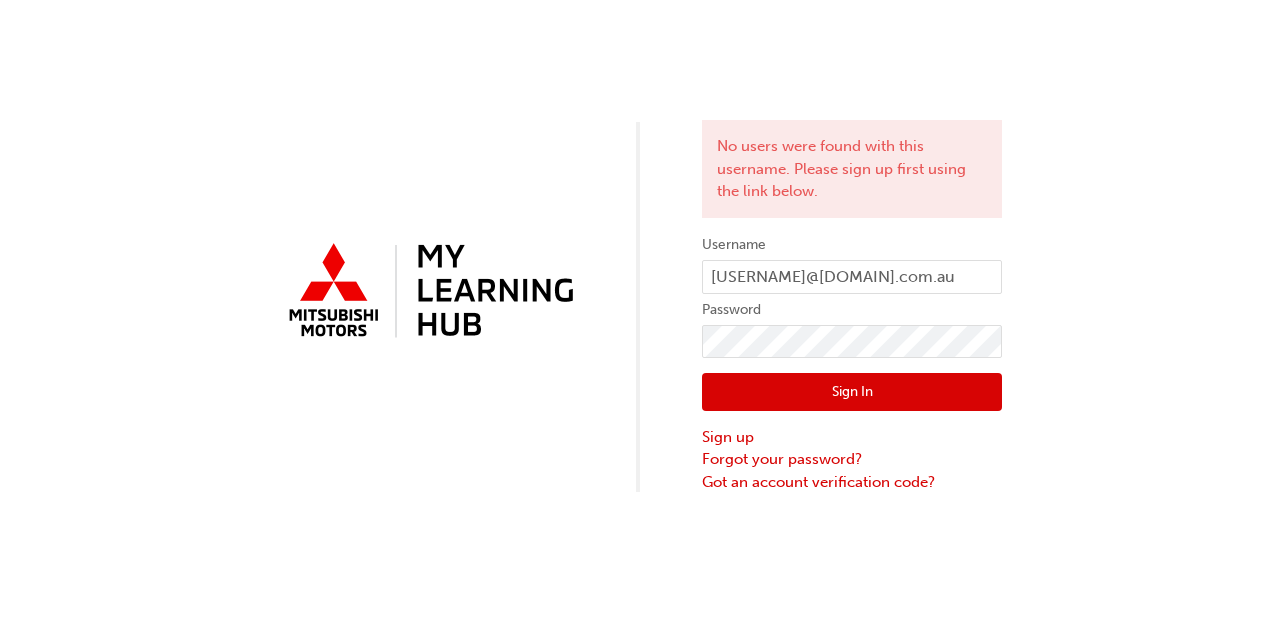 click on "Sign In" at bounding box center (852, 392) 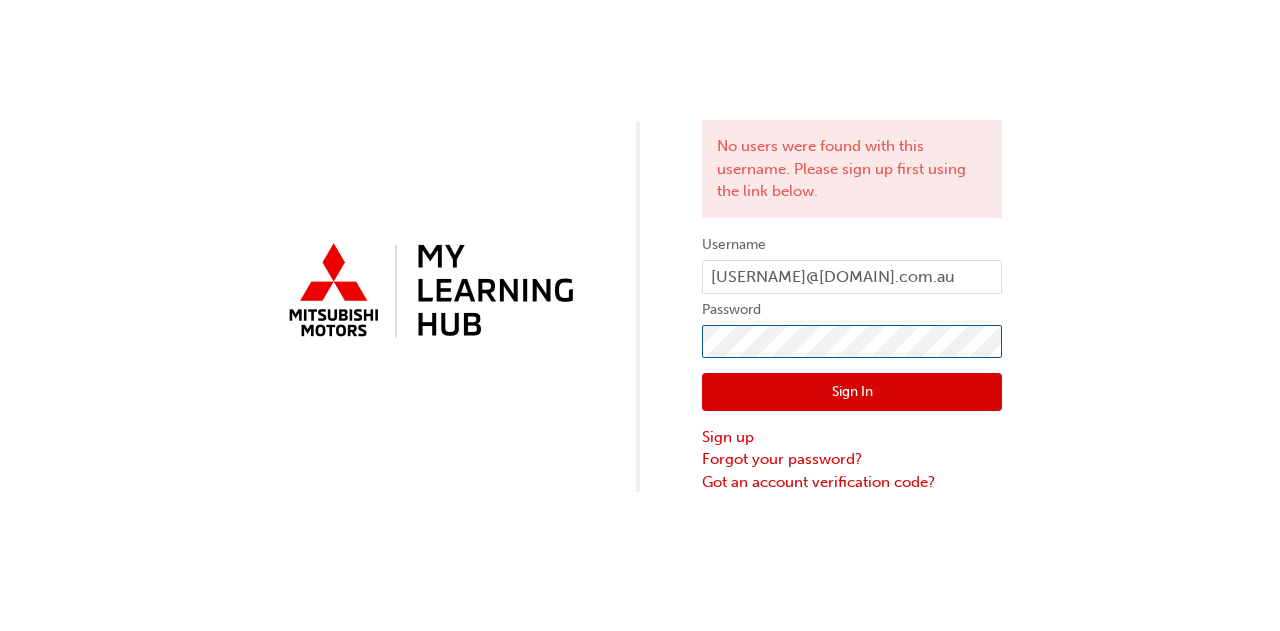 click on "No users were found with this username. Please sign up first using the link below. Username [EMAIL] Password Sign In Sign up Forgot your password? Got an account verification code?" at bounding box center (640, 246) 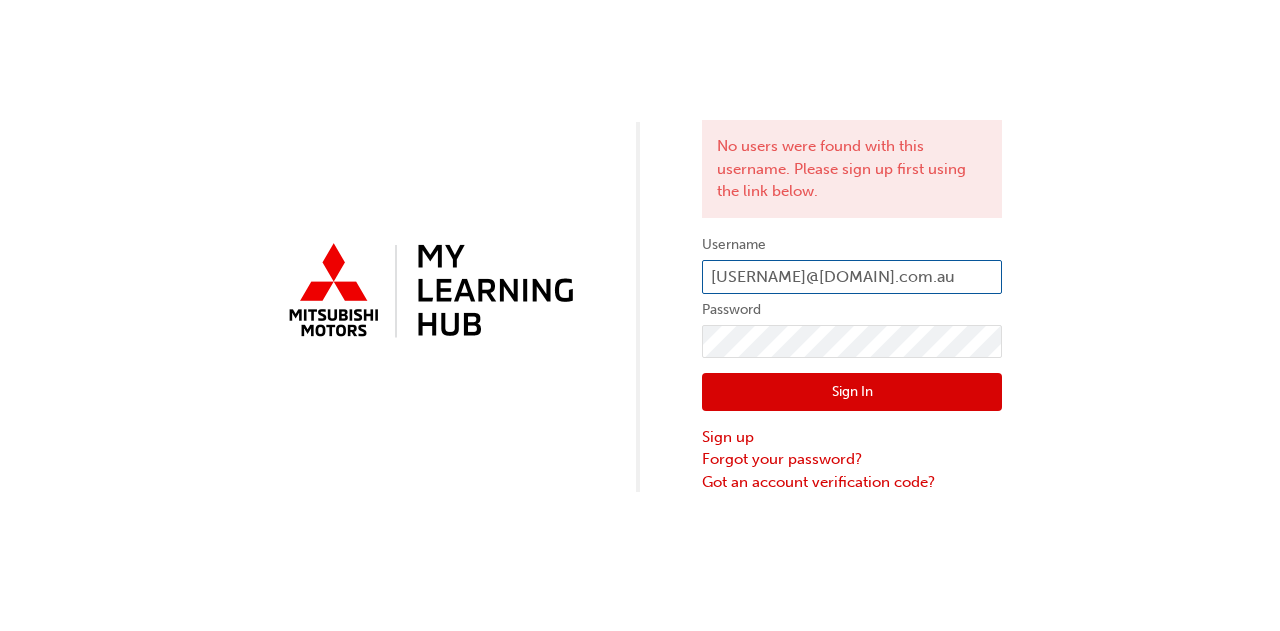 click on "[USERNAME]@[DOMAIN].com.au" at bounding box center [852, 277] 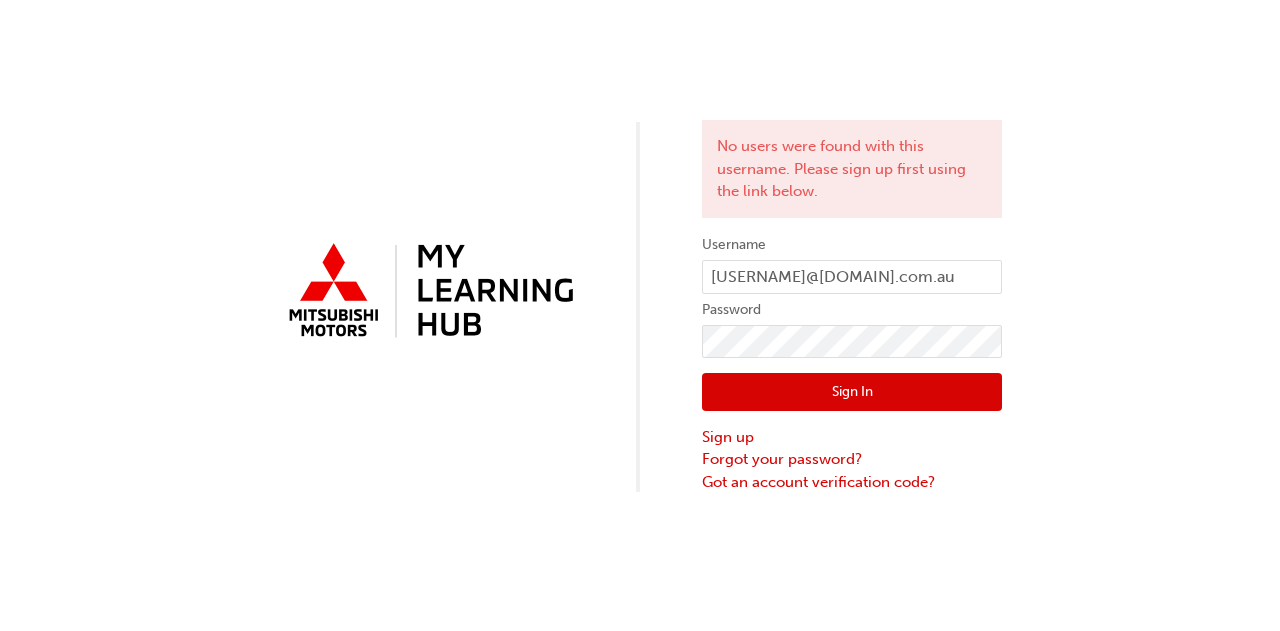 scroll, scrollTop: 0, scrollLeft: 0, axis: both 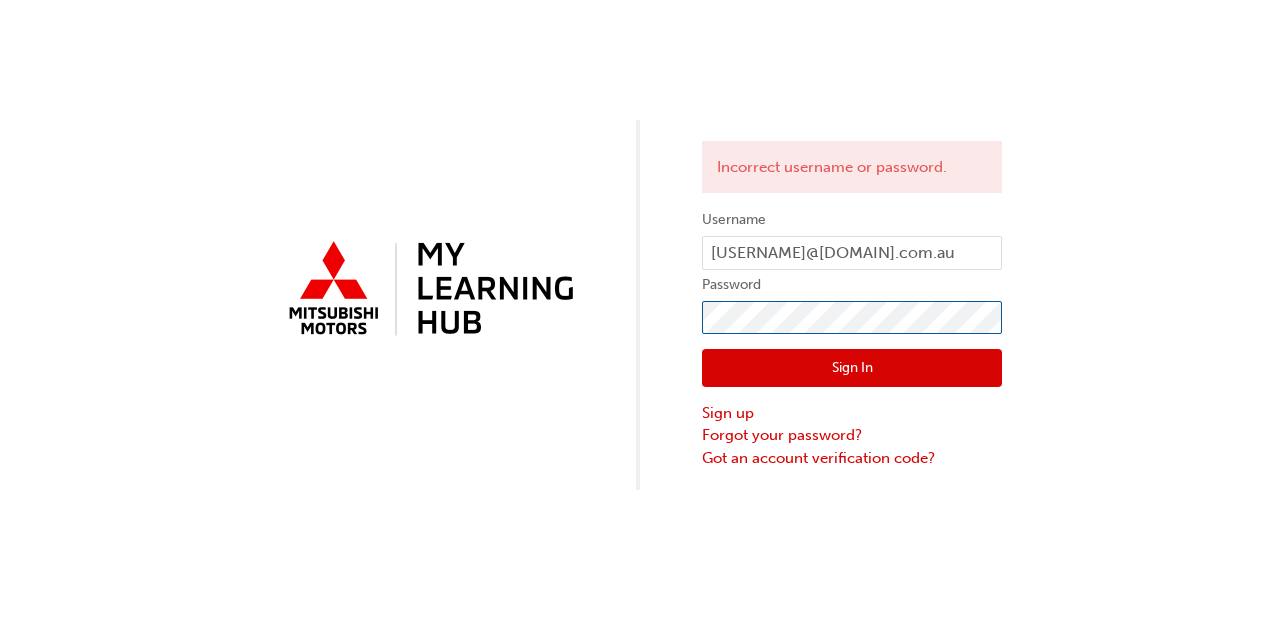 click on "Sign In" at bounding box center (852, 368) 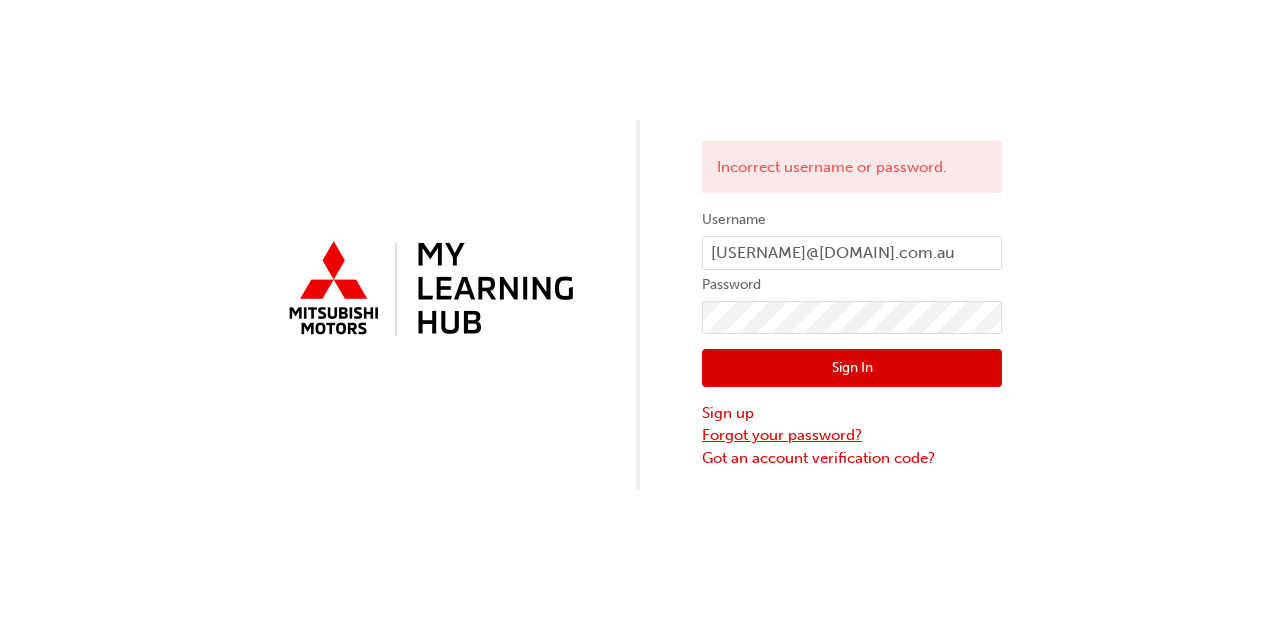 click on "Forgot your password?" at bounding box center (852, 435) 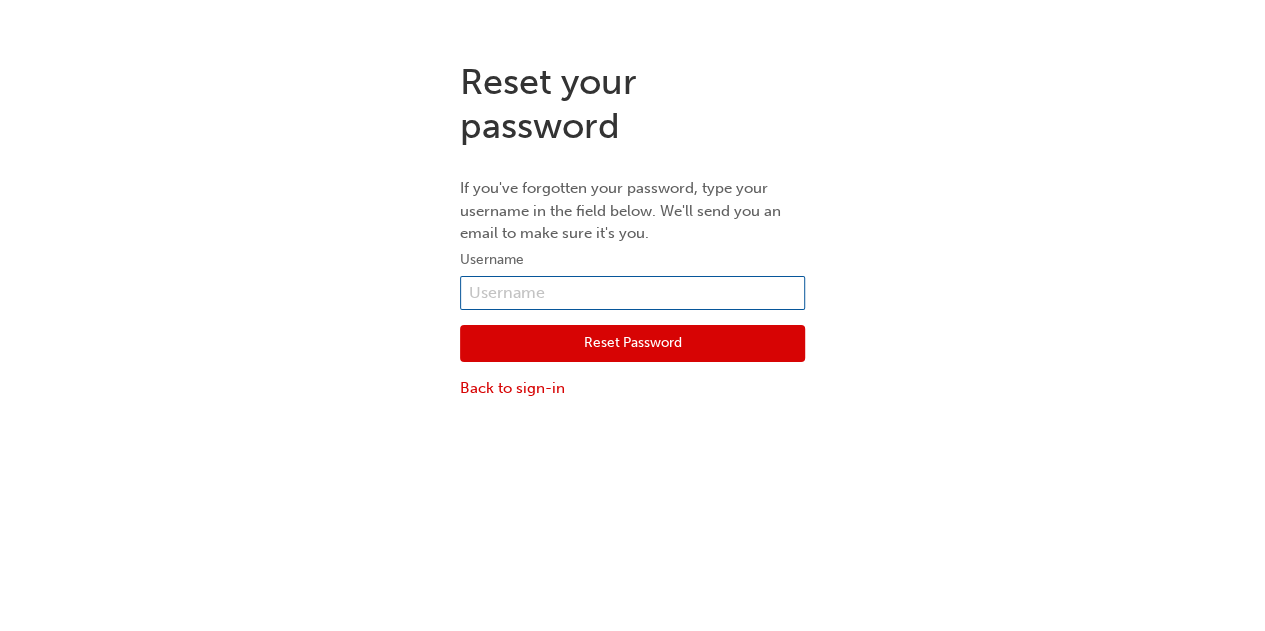 click at bounding box center [632, 293] 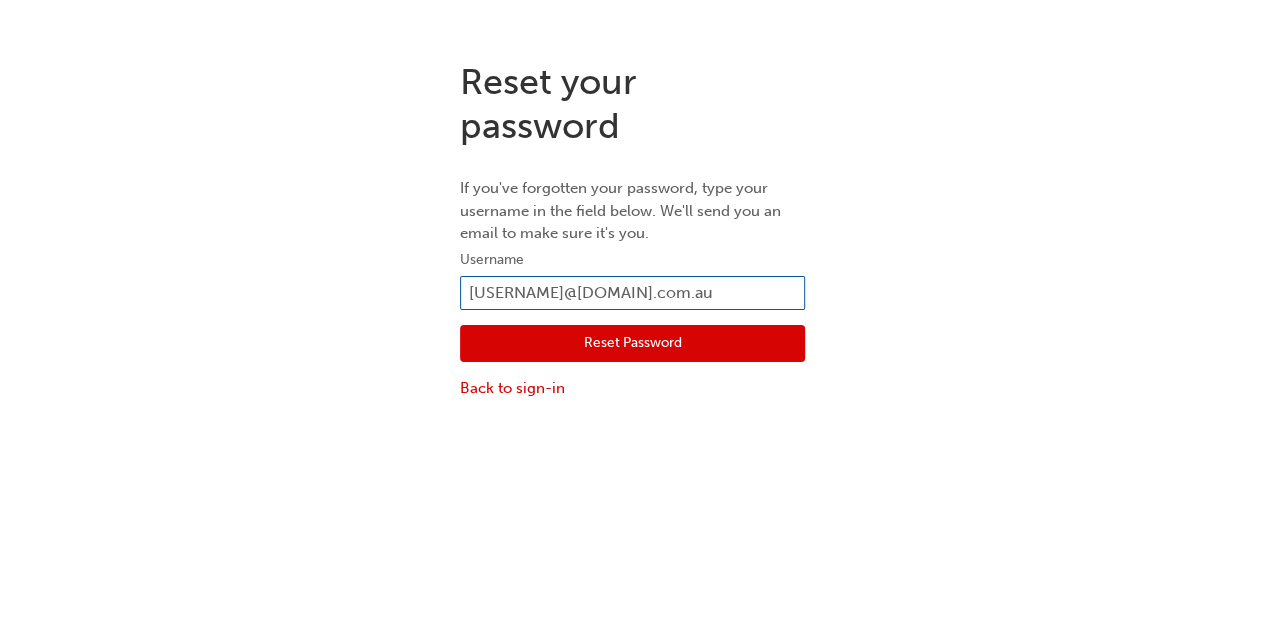 click on "[USERNAME]@[DOMAIN].com.au" at bounding box center [632, 293] 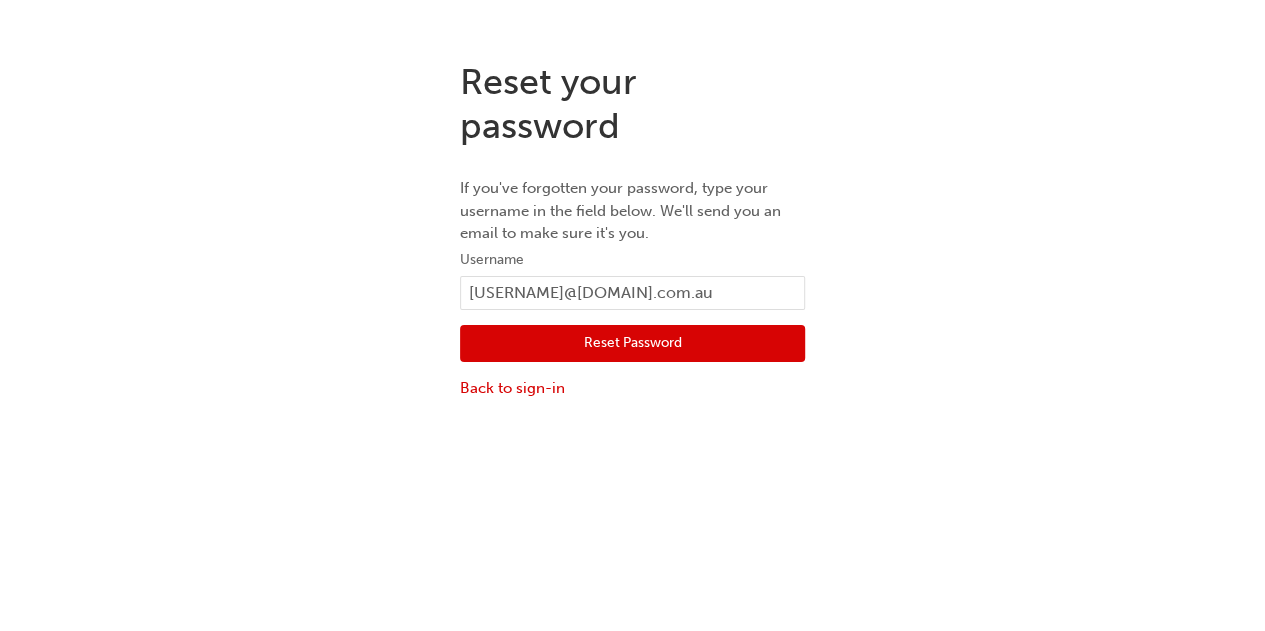 click on "Reset Password" at bounding box center [632, 344] 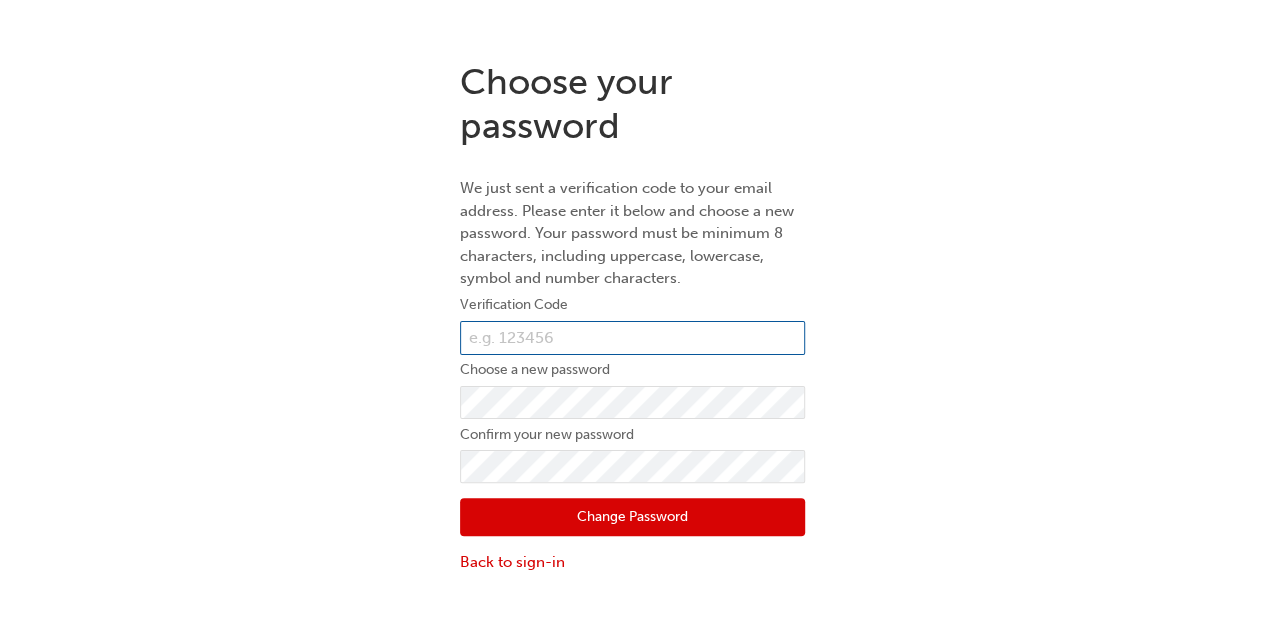 click at bounding box center [632, 338] 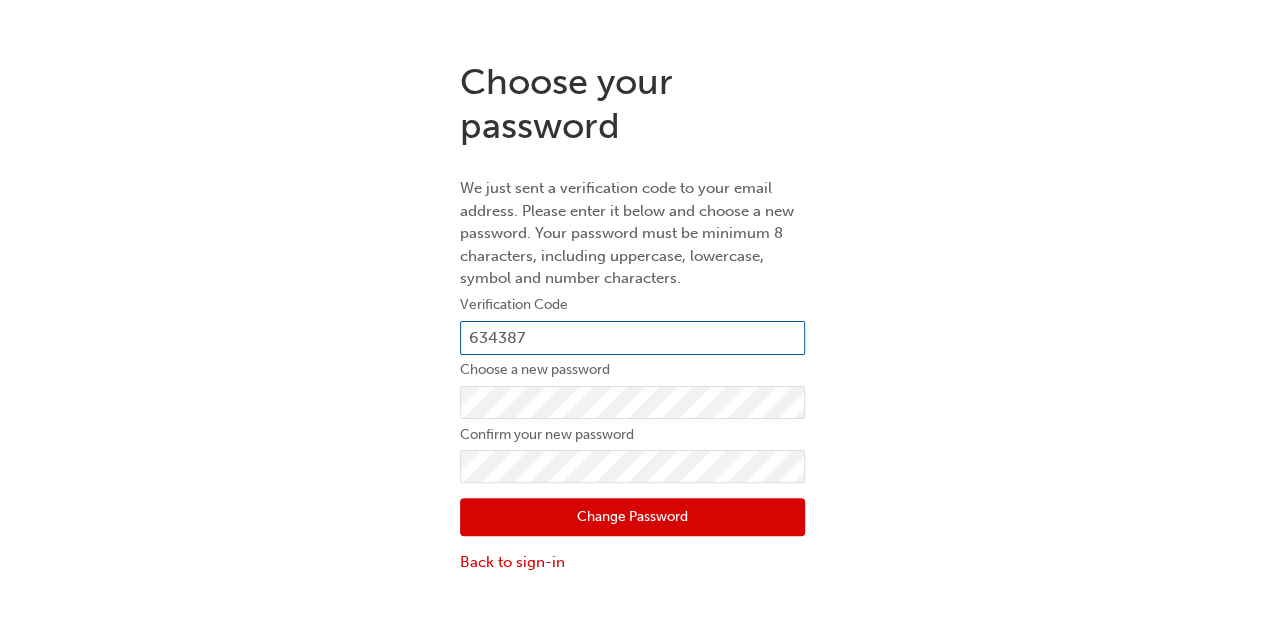 type on "634387" 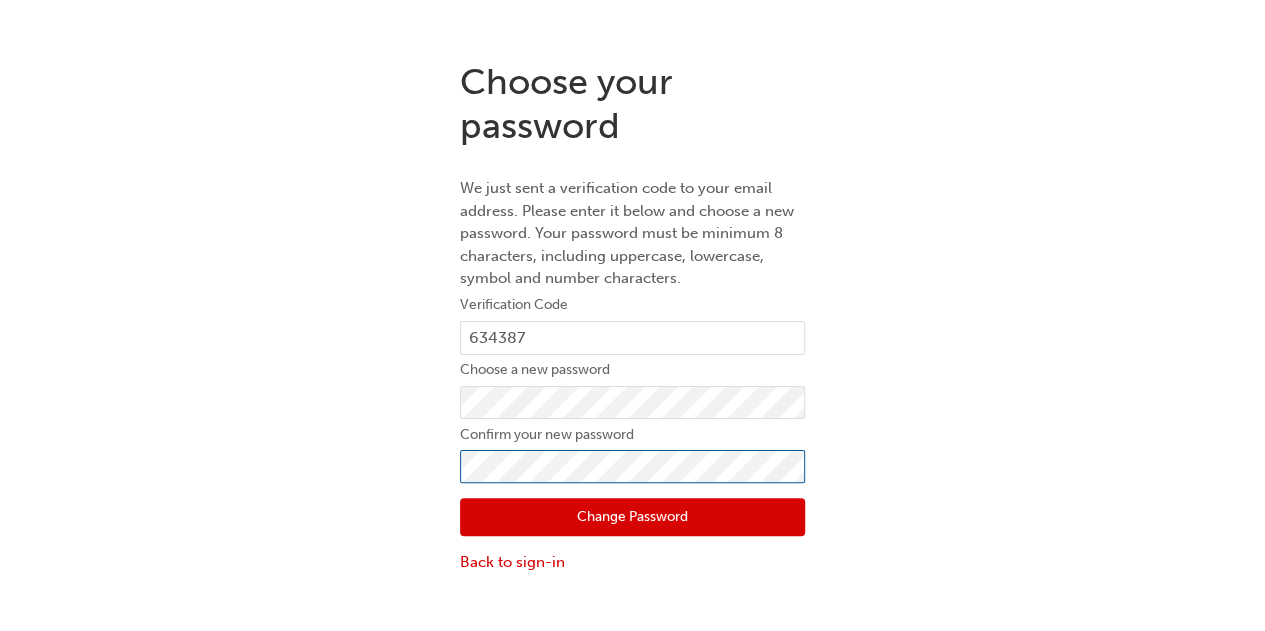 click on "Change Password" at bounding box center (632, 517) 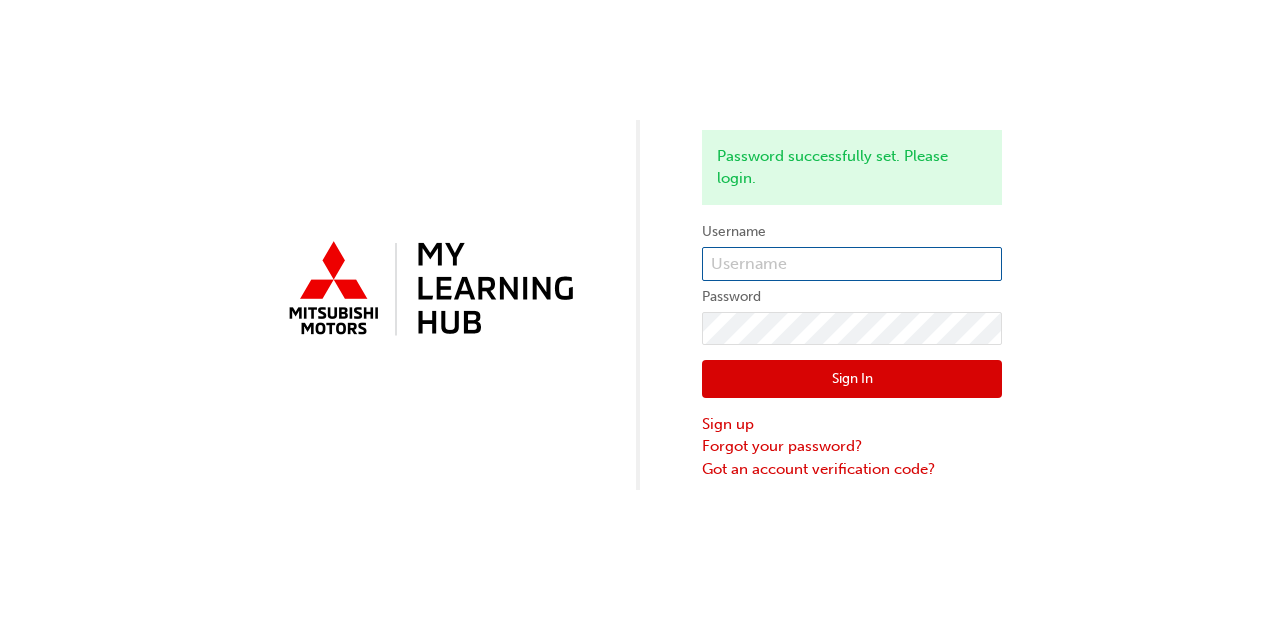 click at bounding box center [852, 264] 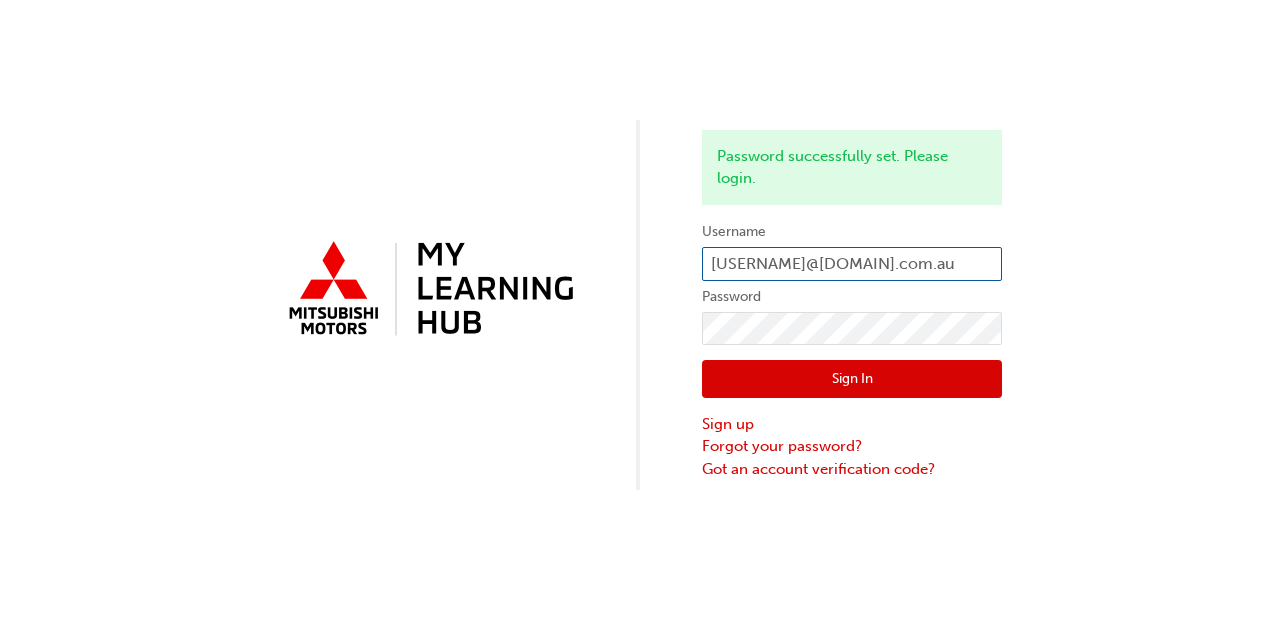 click on "[USERNAME]@[DOMAIN].com.au" at bounding box center (852, 264) 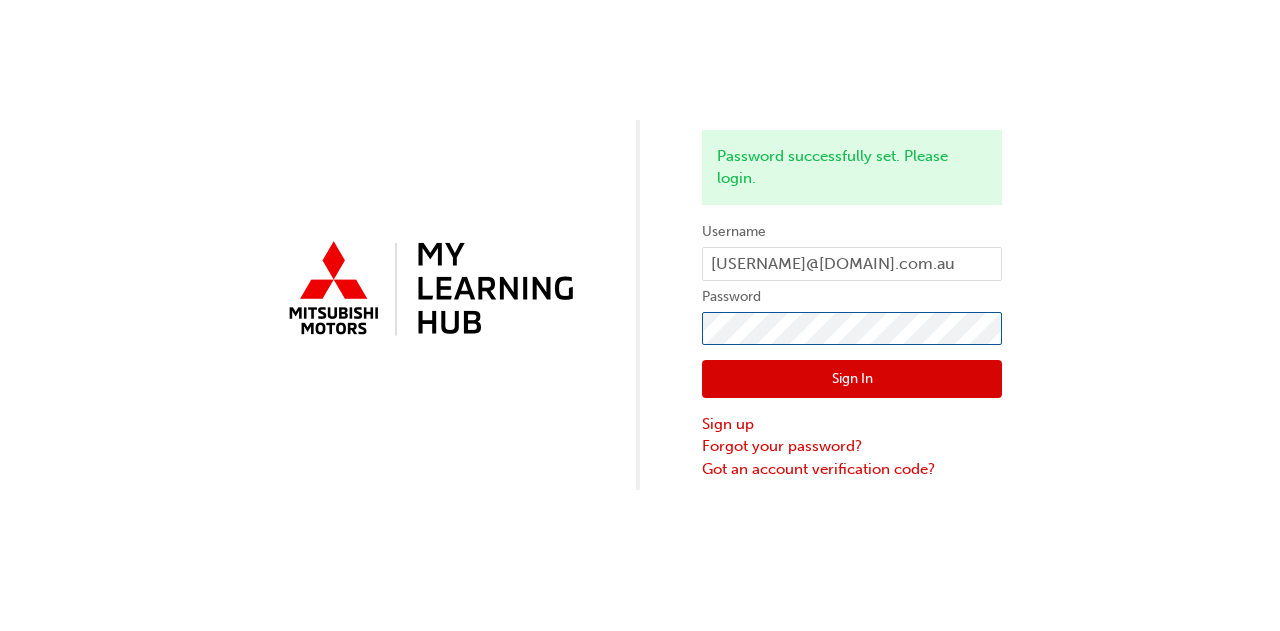 scroll, scrollTop: 0, scrollLeft: 0, axis: both 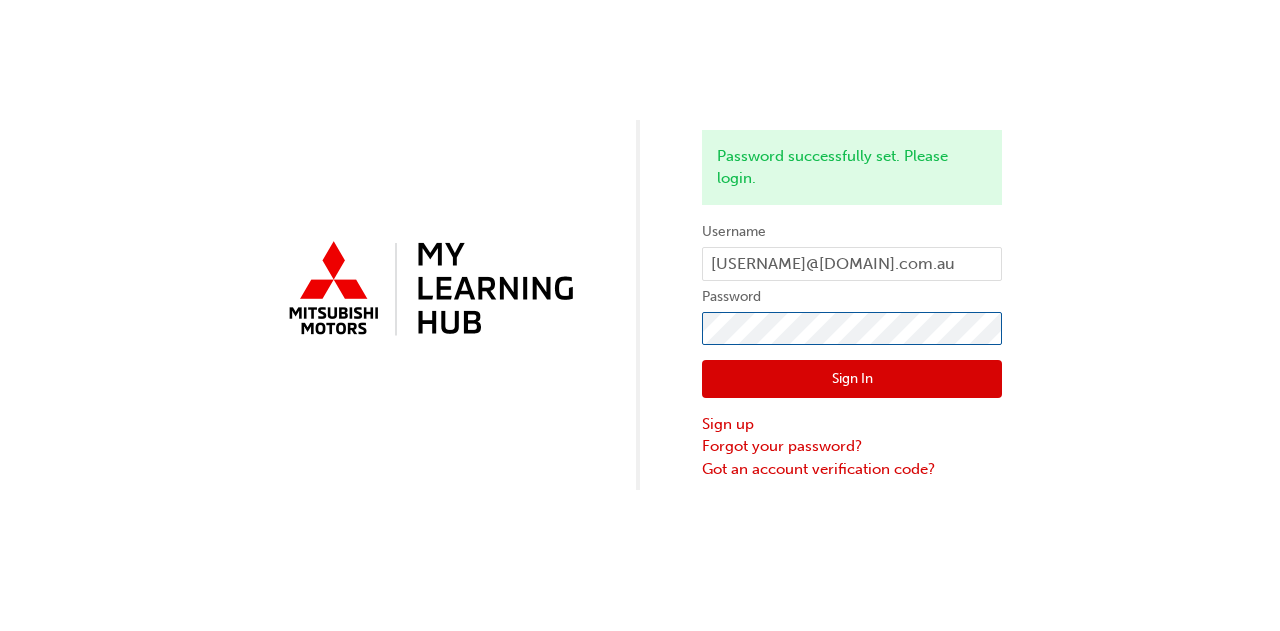 click on "Sign In" at bounding box center (852, 379) 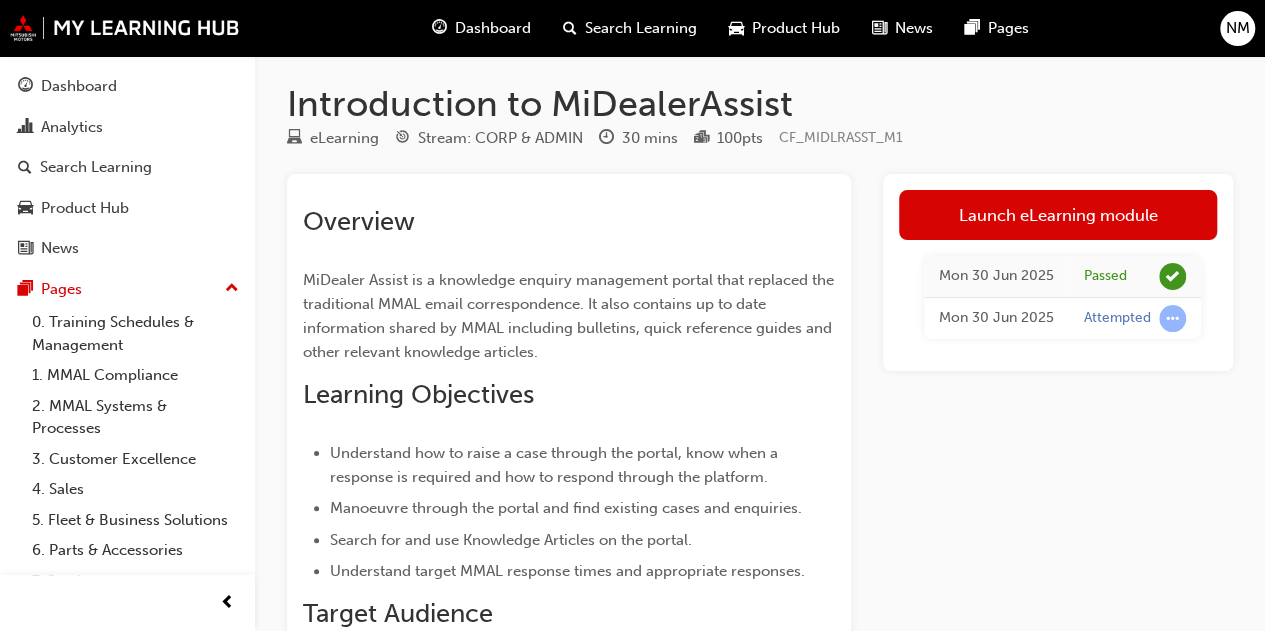 scroll, scrollTop: 0, scrollLeft: 0, axis: both 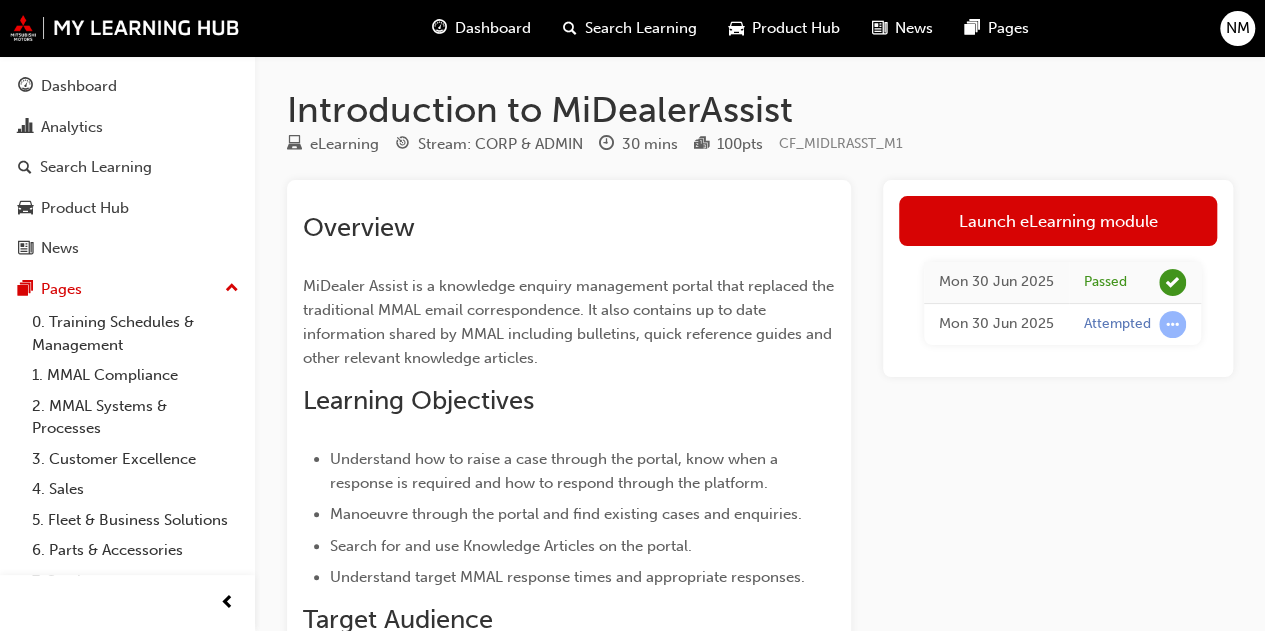 click on "Product Hub" at bounding box center (796, 28) 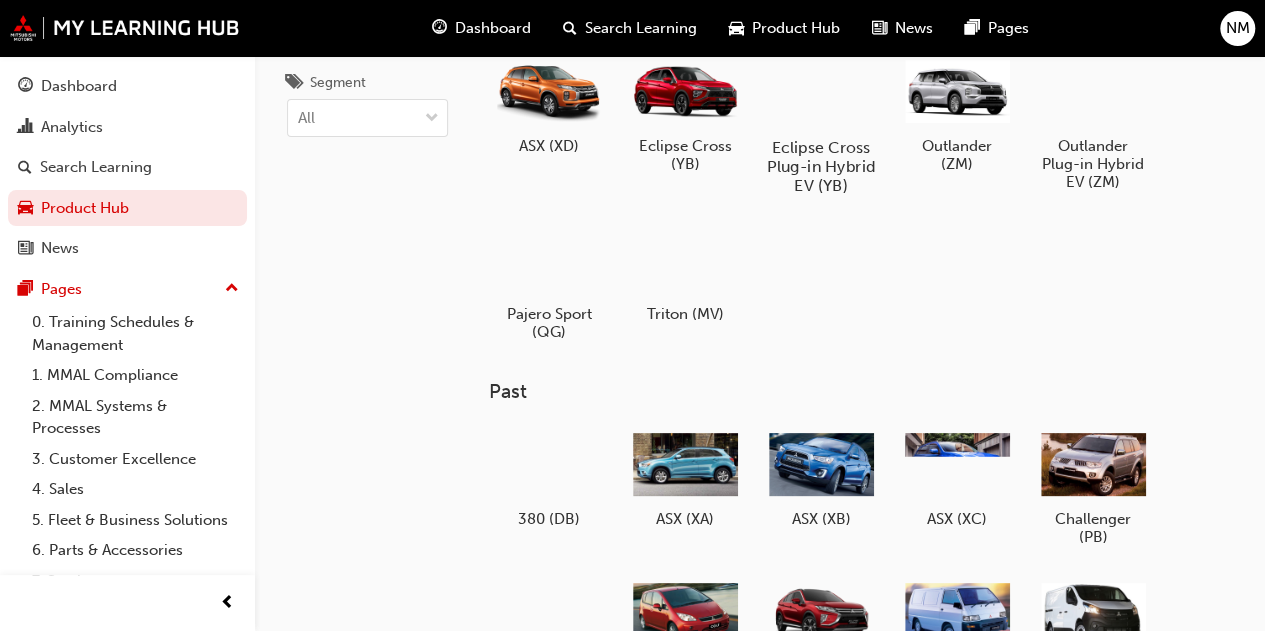 scroll, scrollTop: 82, scrollLeft: 0, axis: vertical 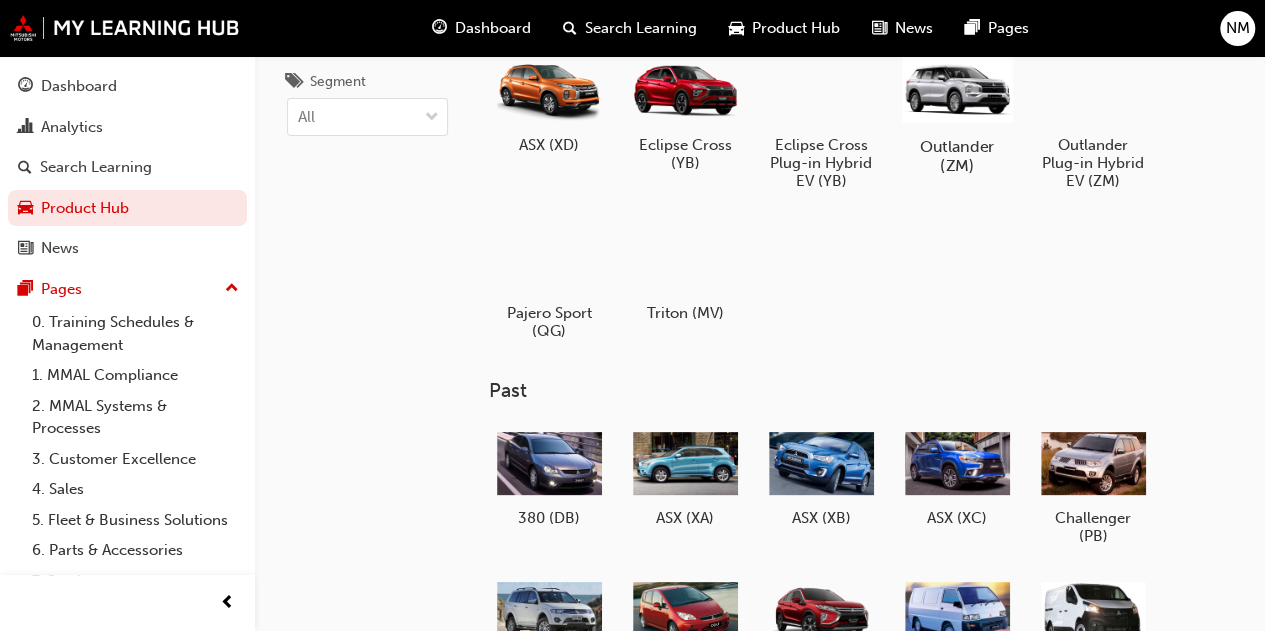 click on "Outlander (ZM)" at bounding box center [956, 156] 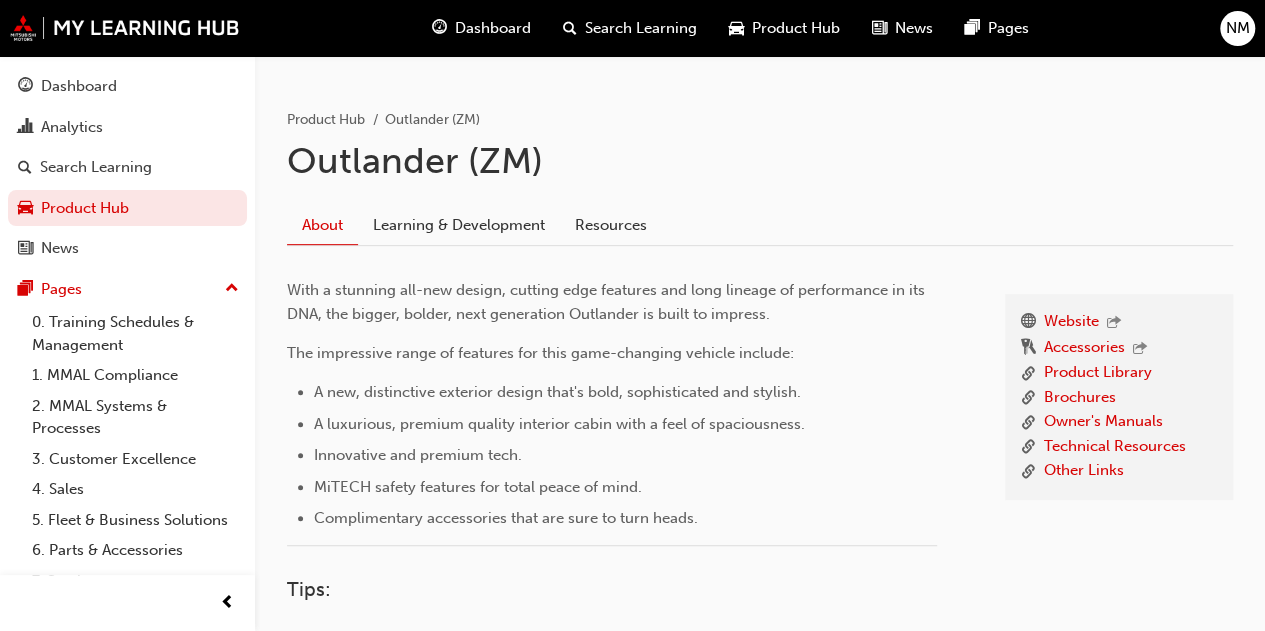 scroll, scrollTop: 259, scrollLeft: 0, axis: vertical 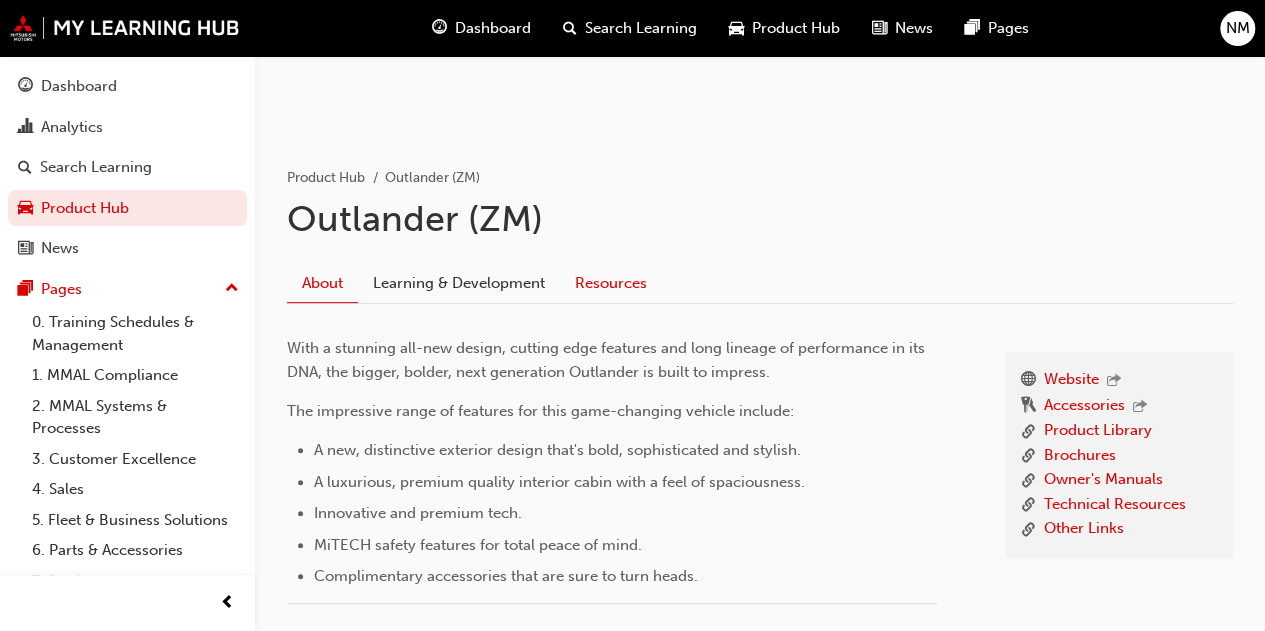click on "Resources" at bounding box center [611, 284] 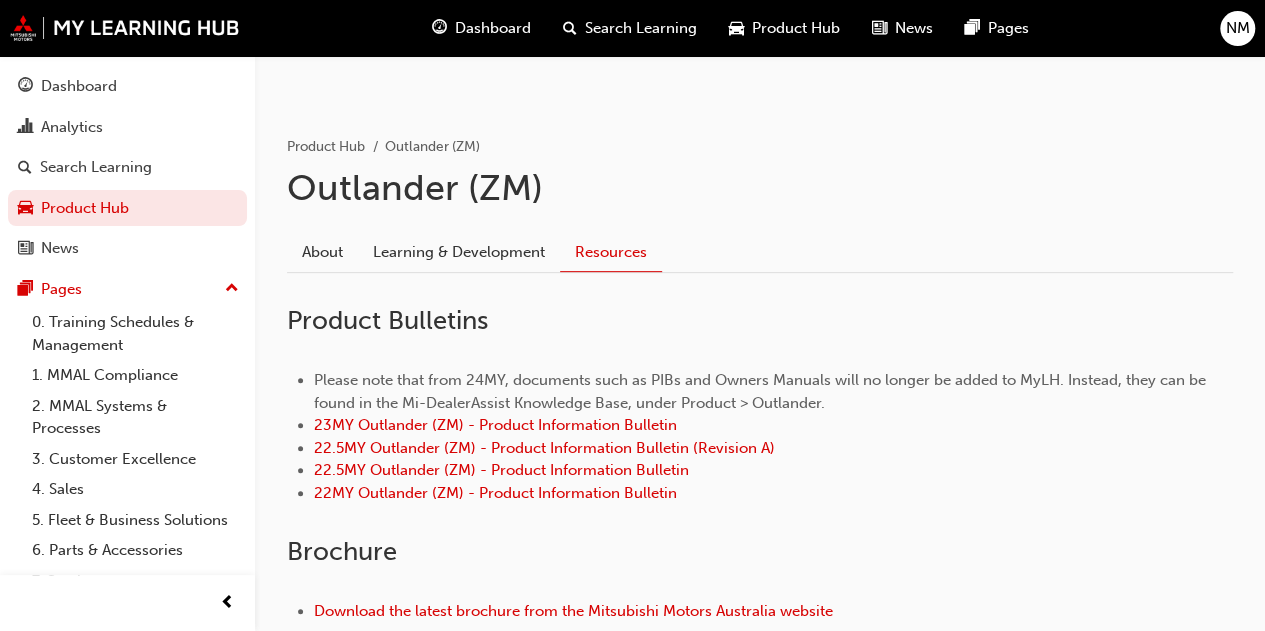 scroll, scrollTop: 293, scrollLeft: 0, axis: vertical 